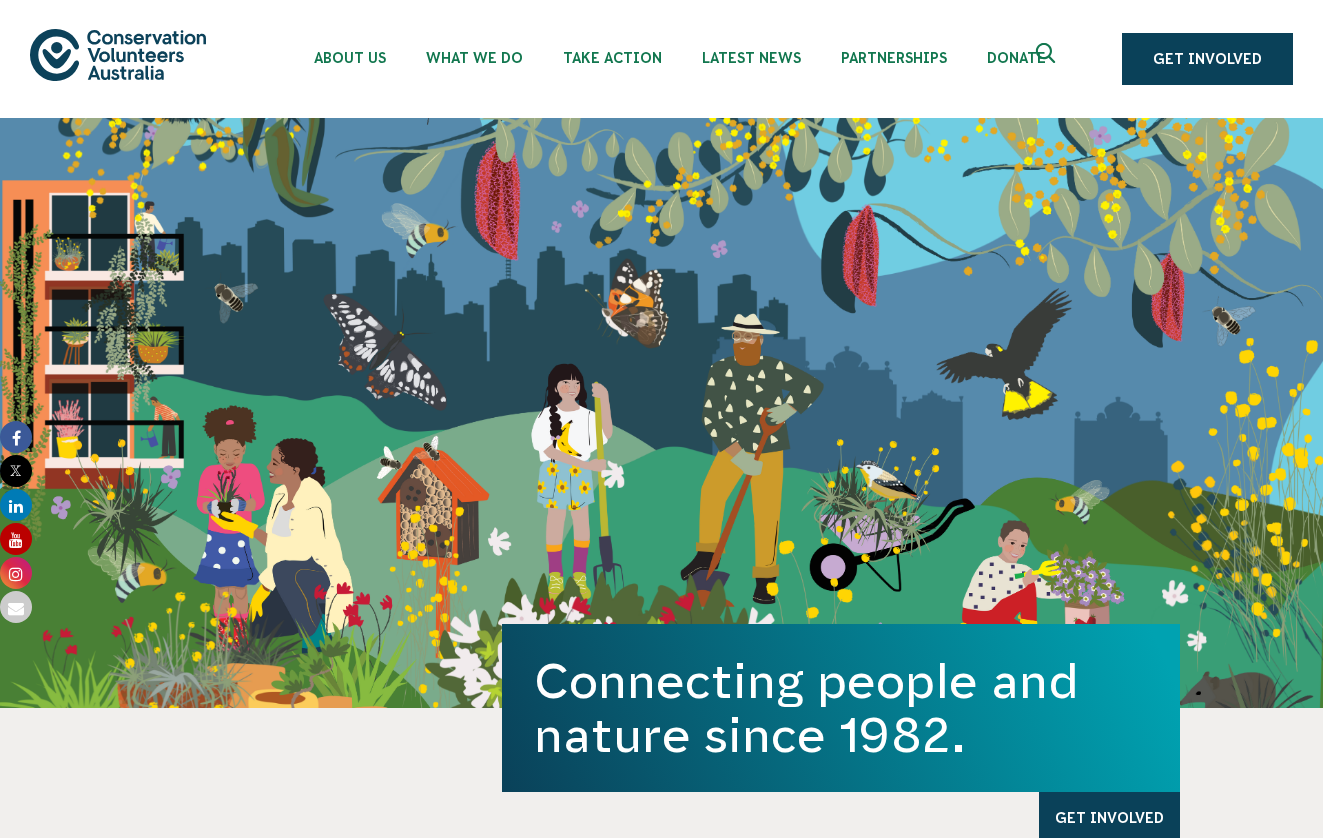 scroll, scrollTop: 0, scrollLeft: 0, axis: both 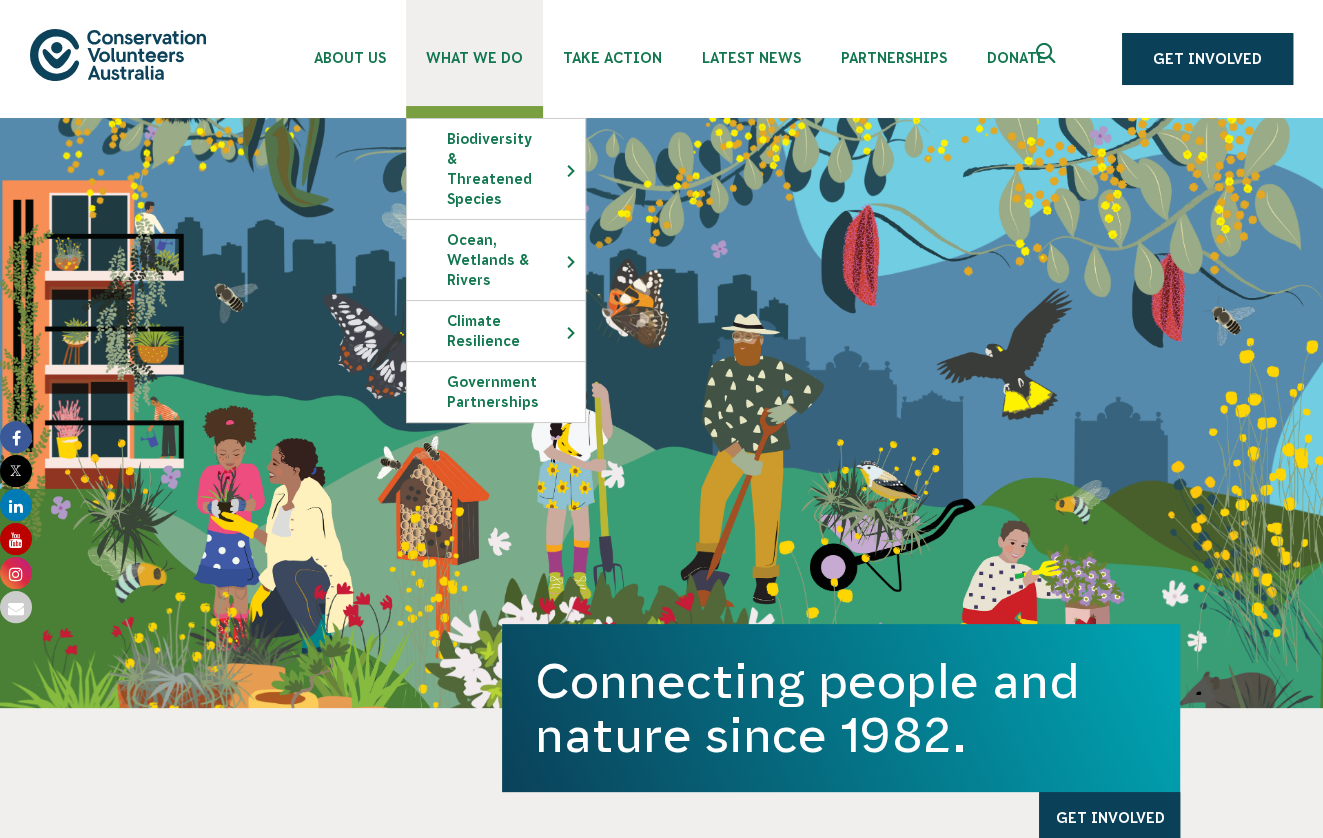 click on "What We Do" at bounding box center (474, 58) 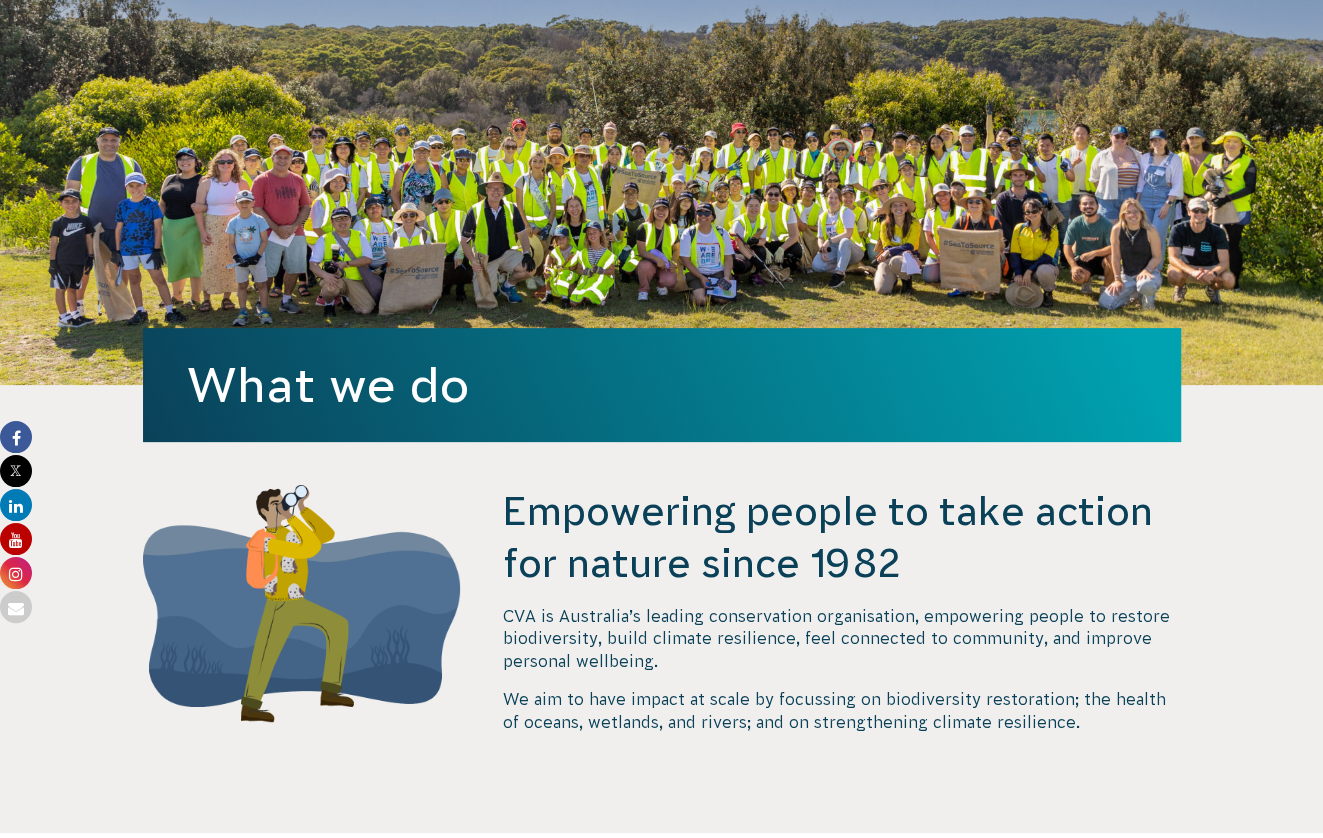 scroll, scrollTop: 0, scrollLeft: 0, axis: both 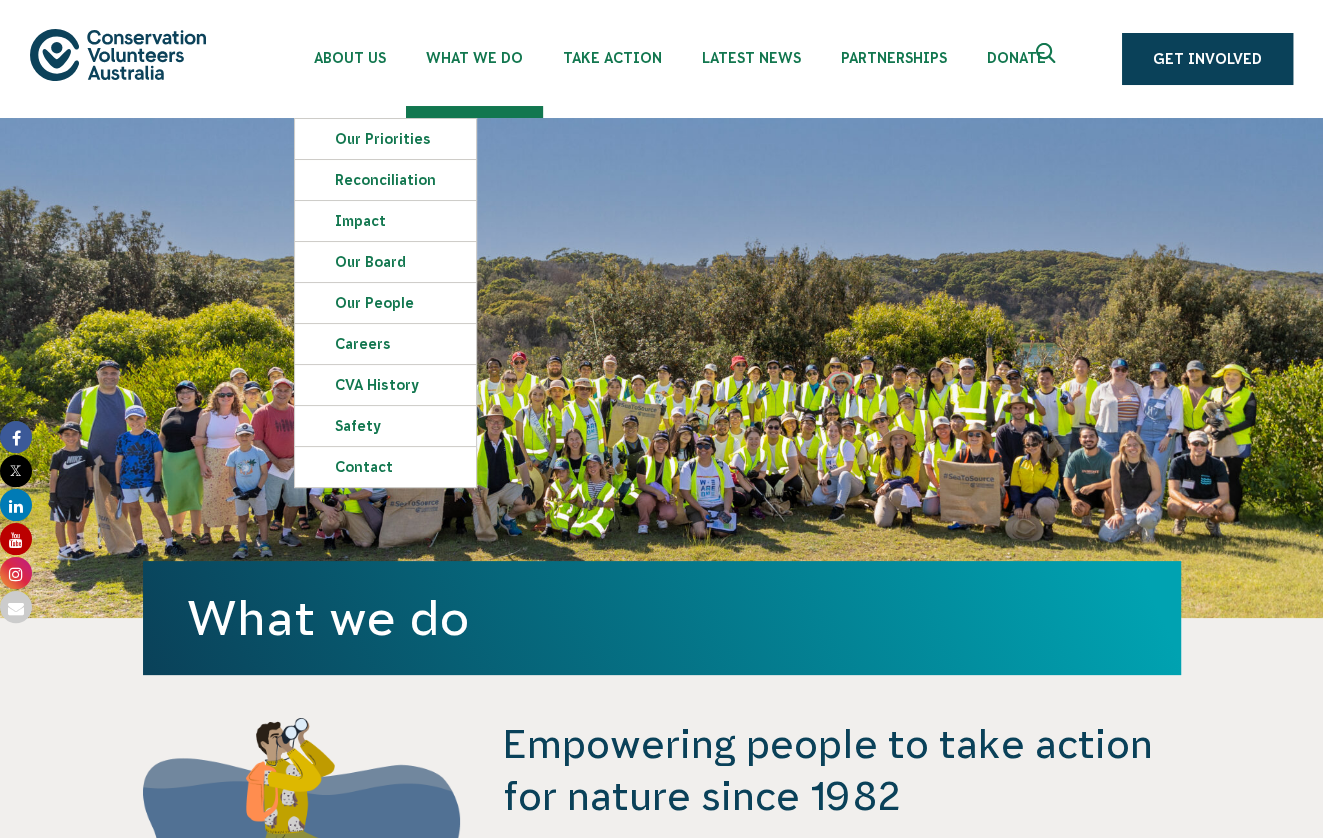 click at bounding box center [118, 54] 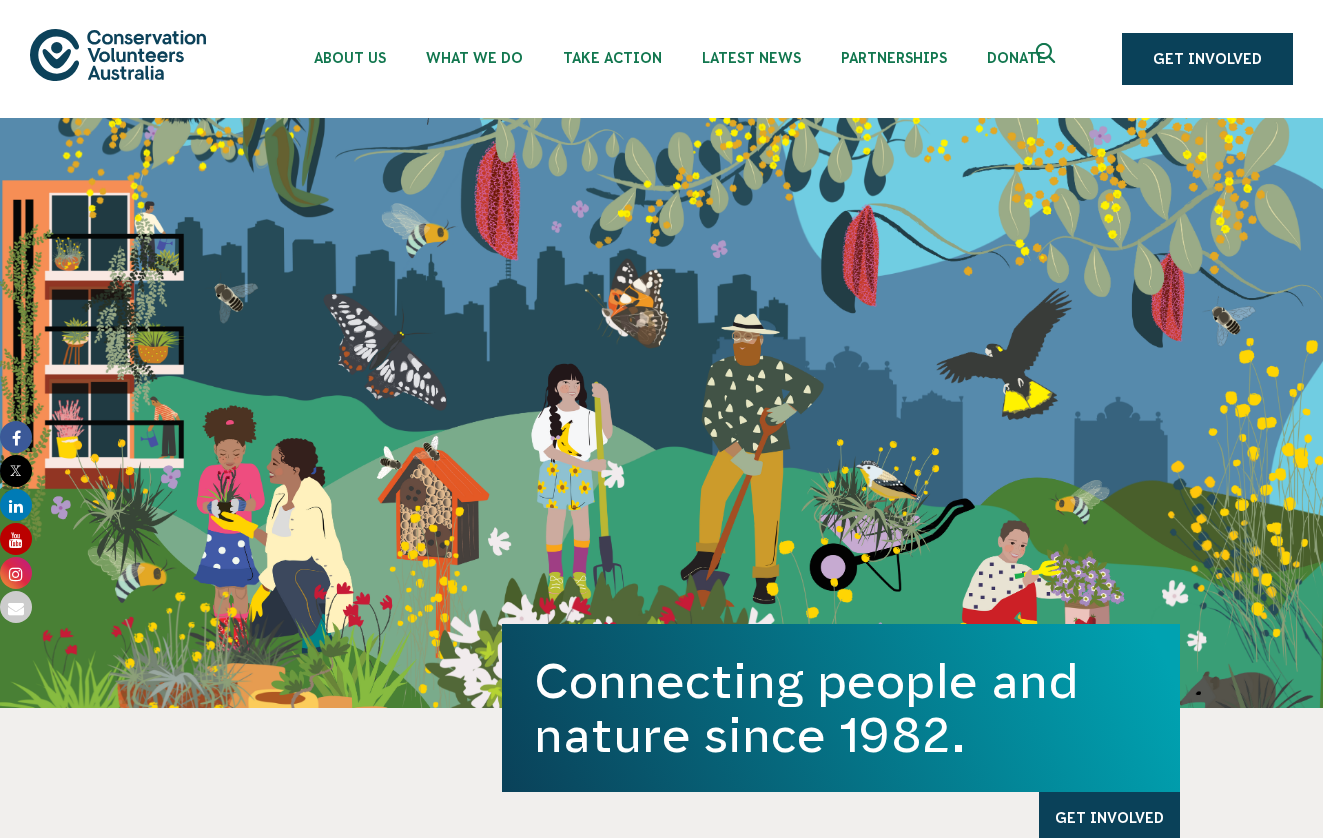 scroll, scrollTop: 0, scrollLeft: 0, axis: both 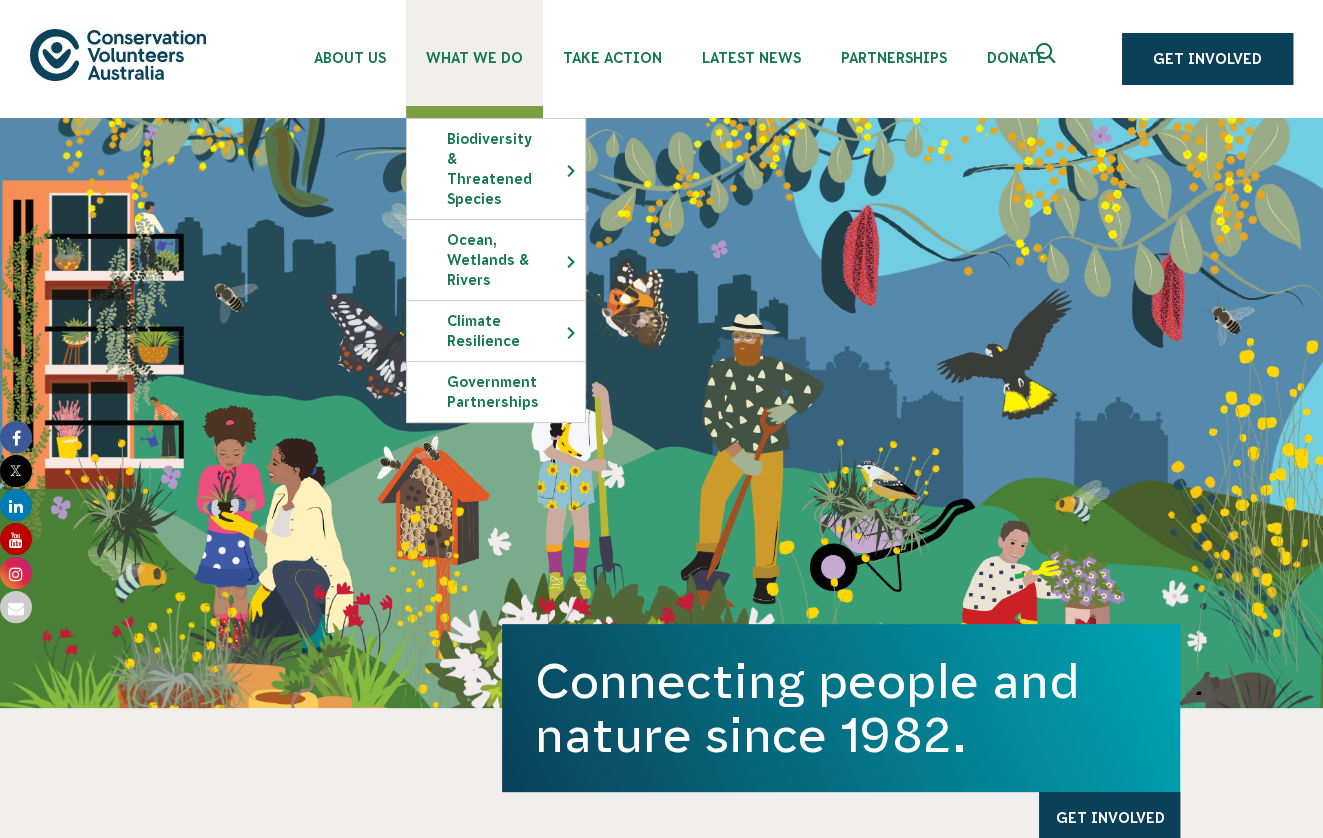 click on "What We Do" at bounding box center (474, 58) 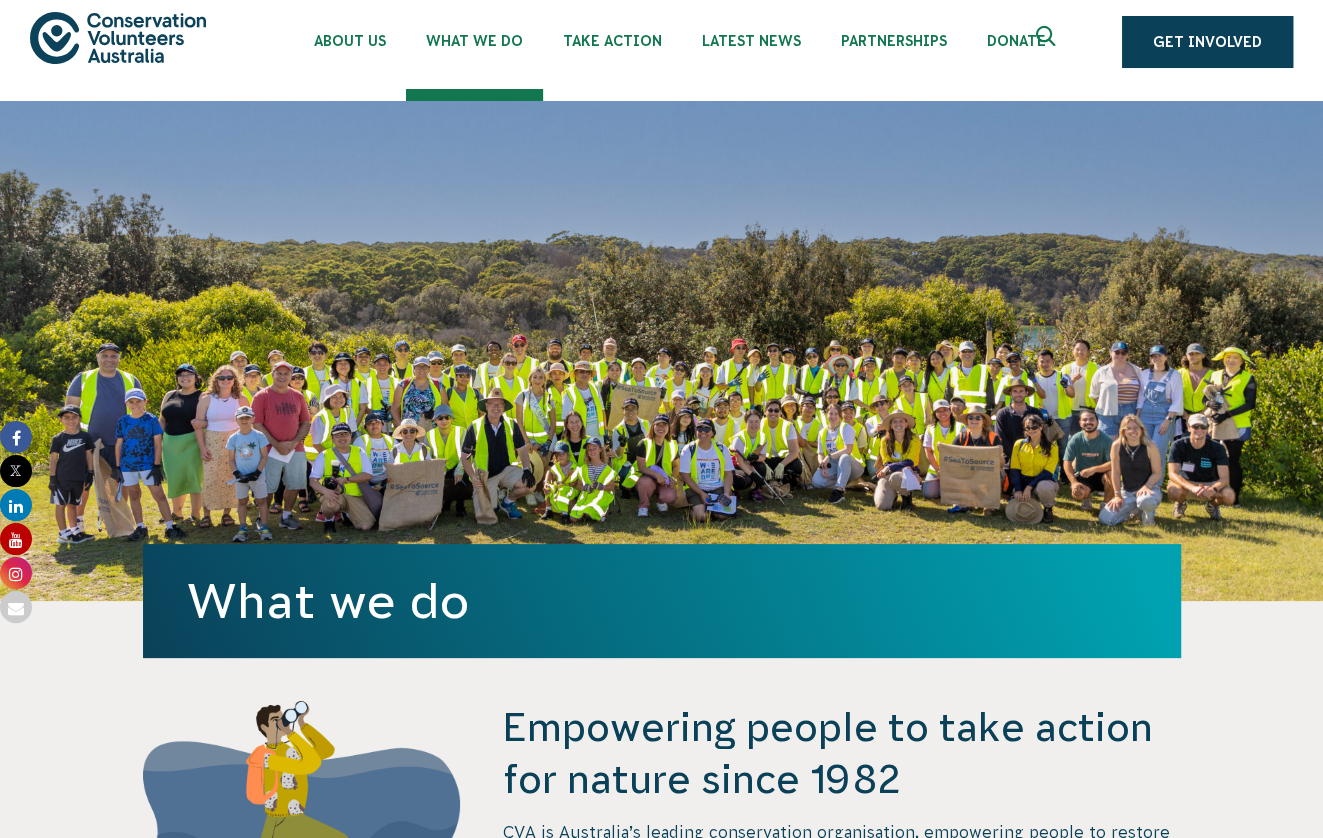scroll, scrollTop: 0, scrollLeft: 0, axis: both 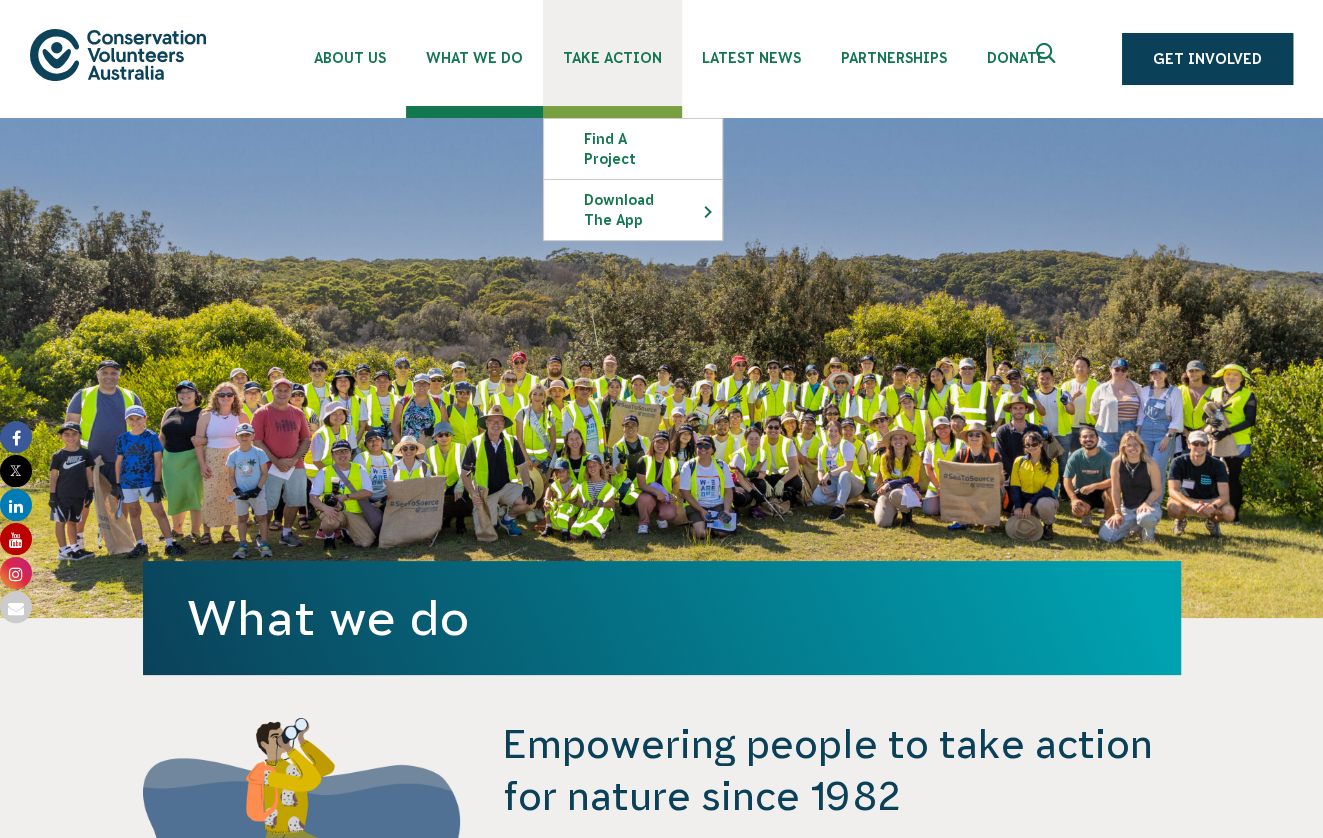 click on "Take Action" at bounding box center [612, 53] 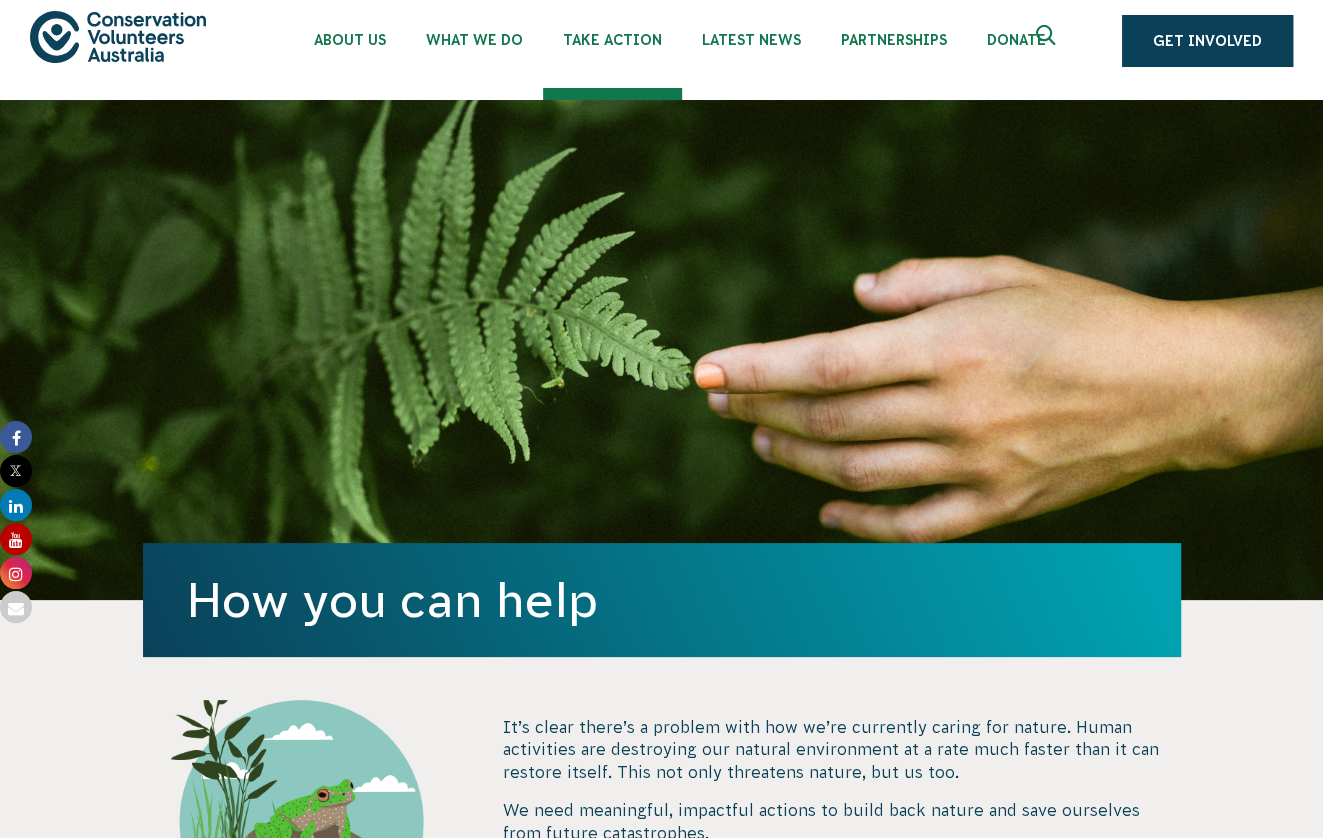 scroll, scrollTop: 0, scrollLeft: 0, axis: both 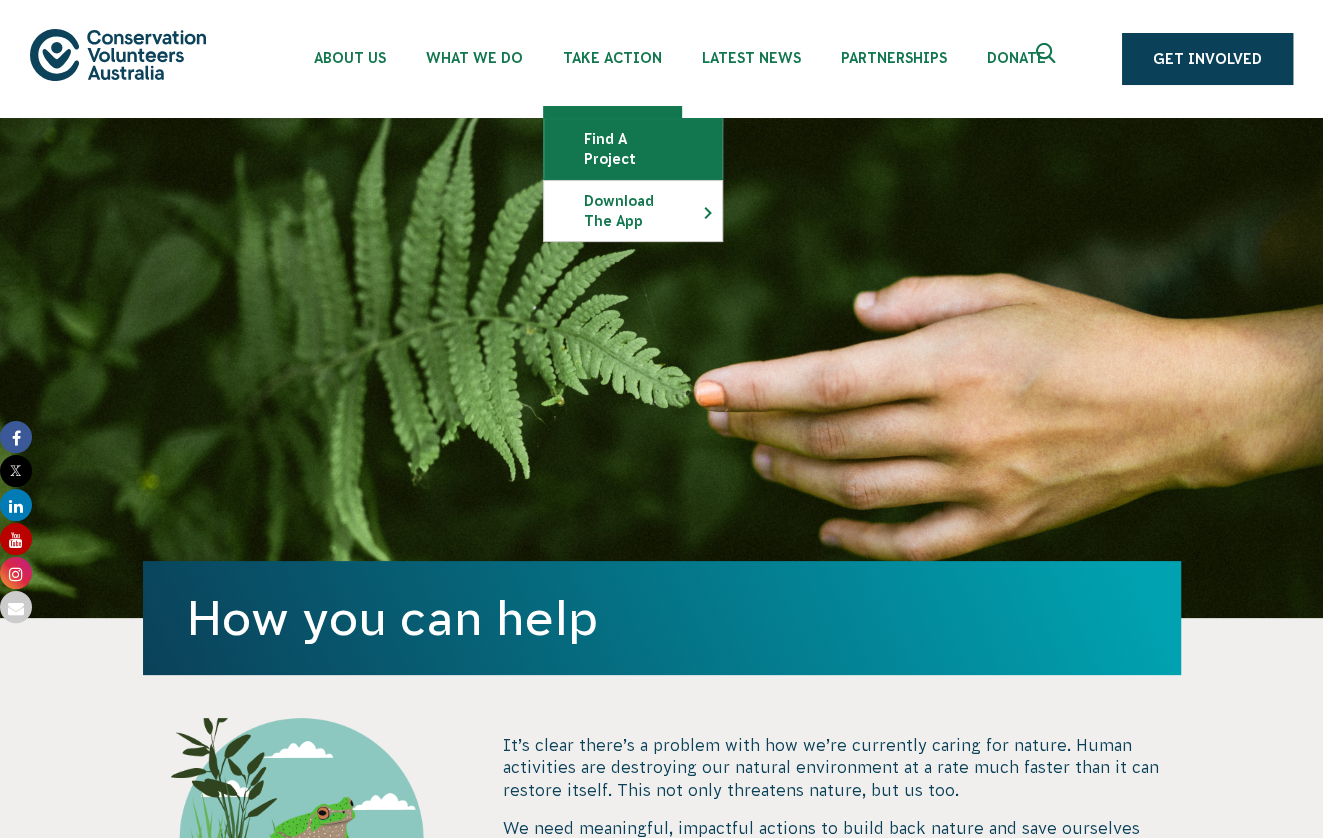 click on "Find a project" at bounding box center (633, 149) 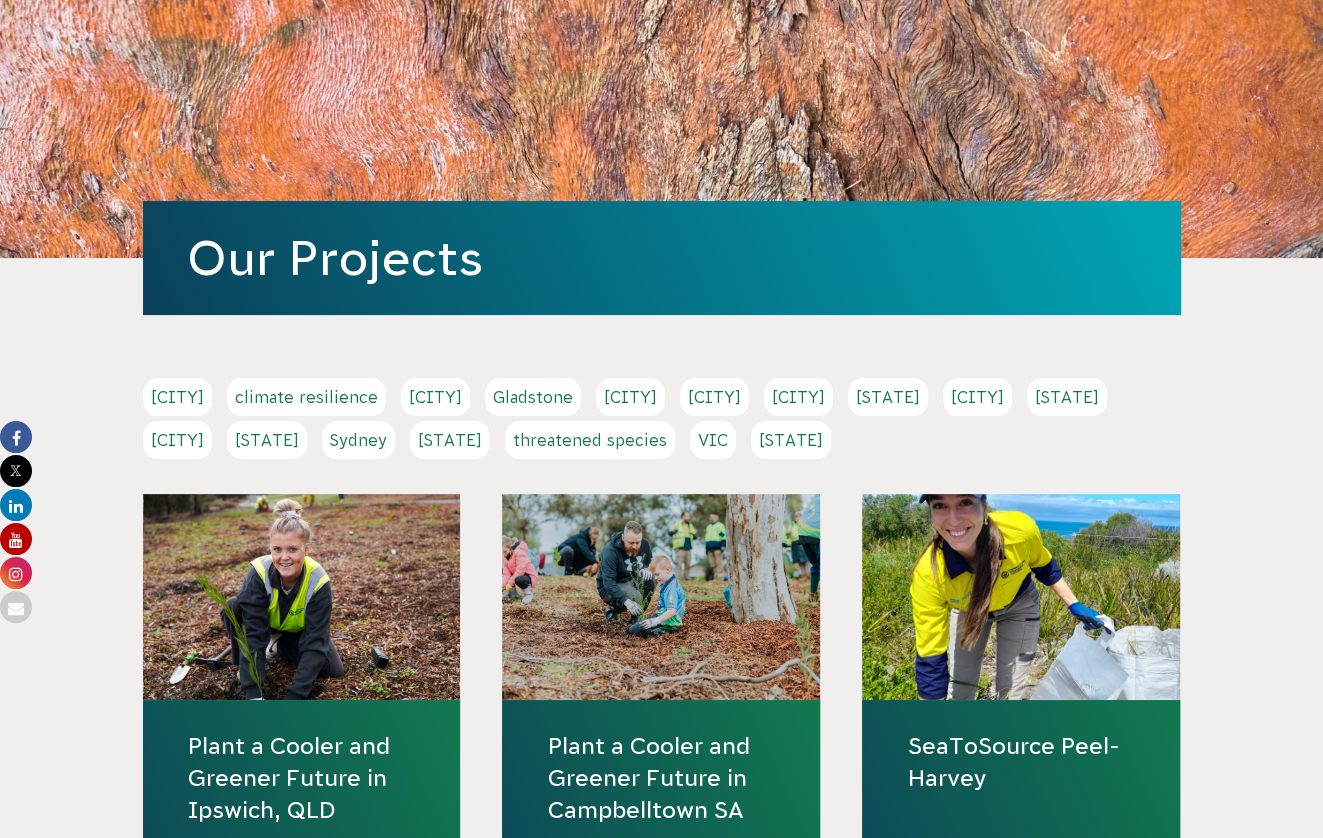 scroll, scrollTop: 0, scrollLeft: 0, axis: both 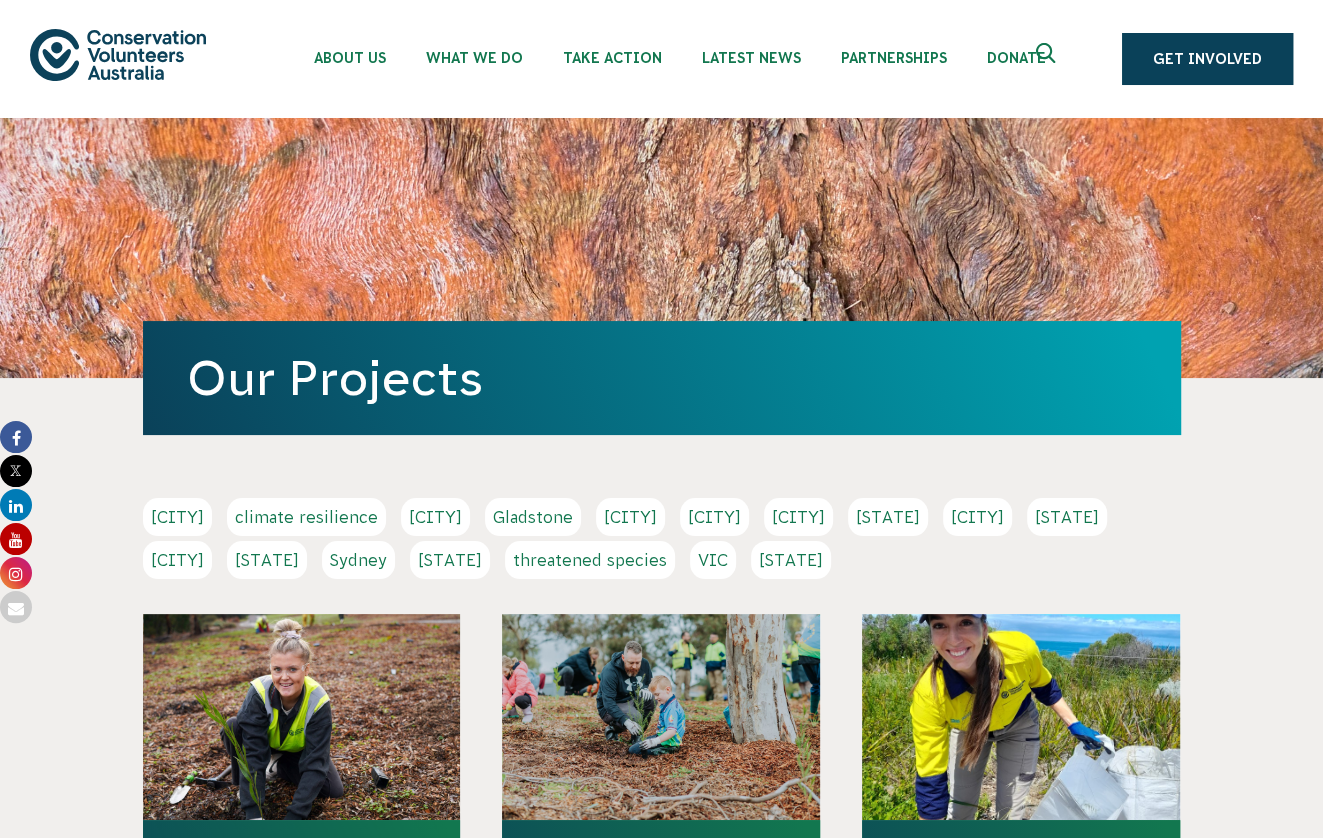 click on "About Us
Our Priorities
Reconciliation
Impact
Our Board
Our People
Careers
CVA history
Safety
Contact
What We Do
Biodiversity & Threatened Species
Nature Blocks
Nature Stewardship
Nature Ambassadors
Citizen Science
Ocean, Wetlands & Rivers" at bounding box center [661, 1857] 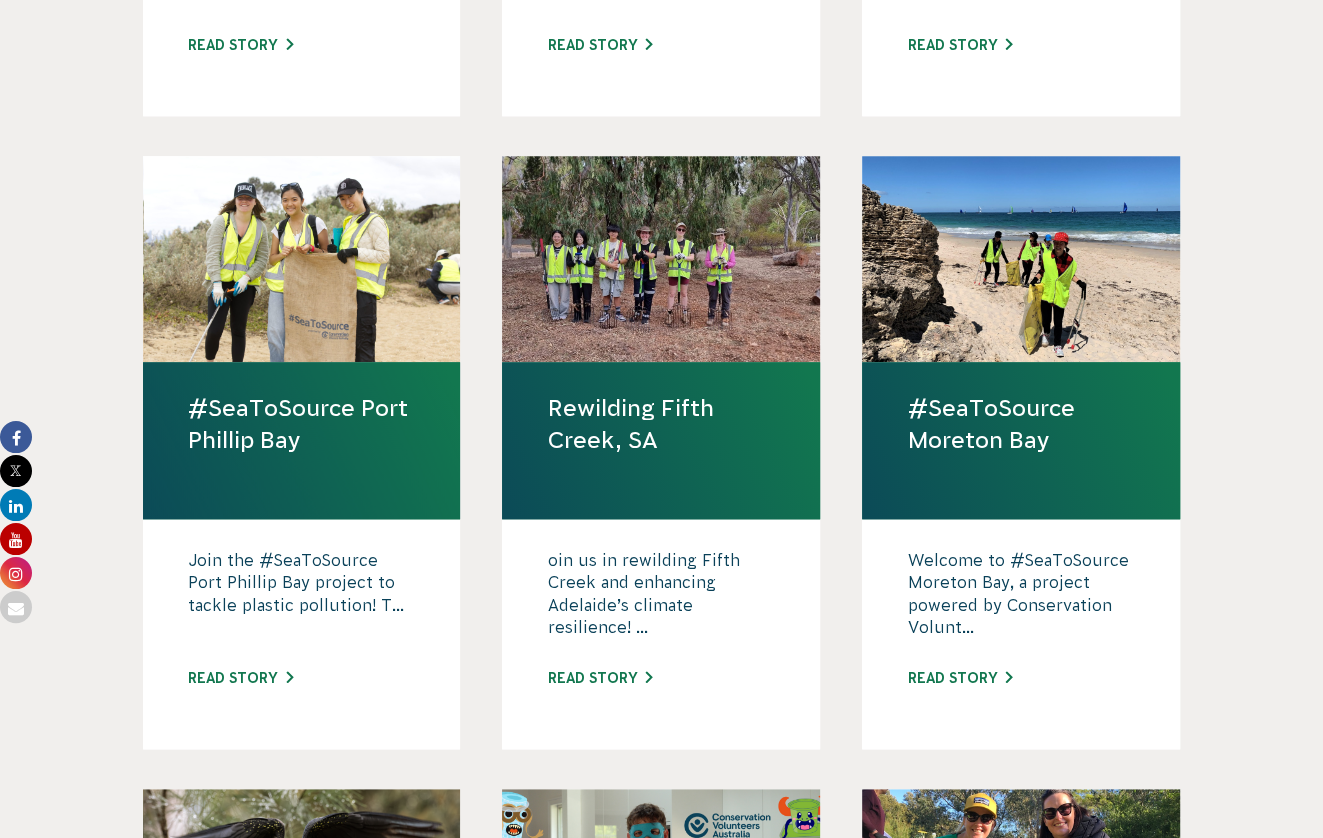scroll, scrollTop: 603, scrollLeft: 0, axis: vertical 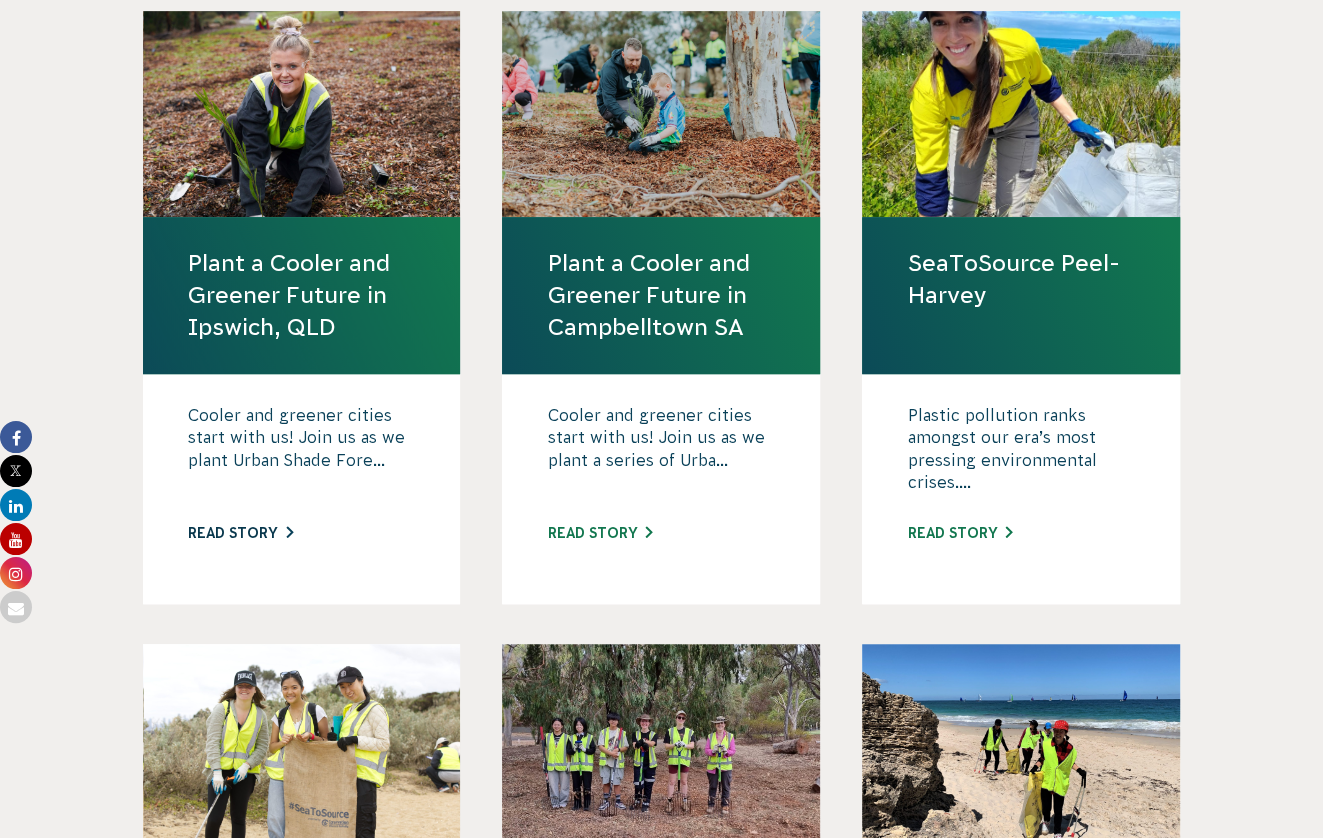 click on "Read story" at bounding box center [240, 533] 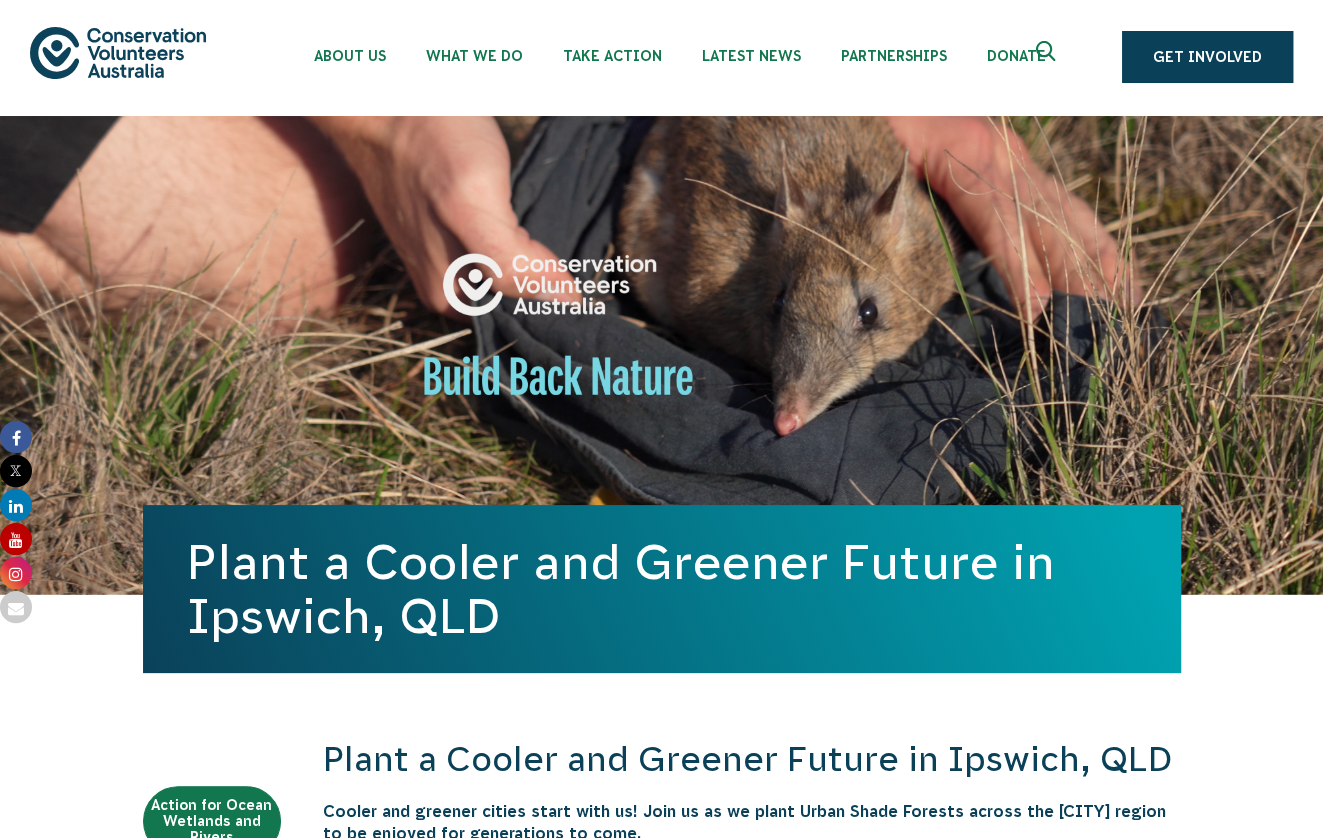 scroll, scrollTop: 0, scrollLeft: 0, axis: both 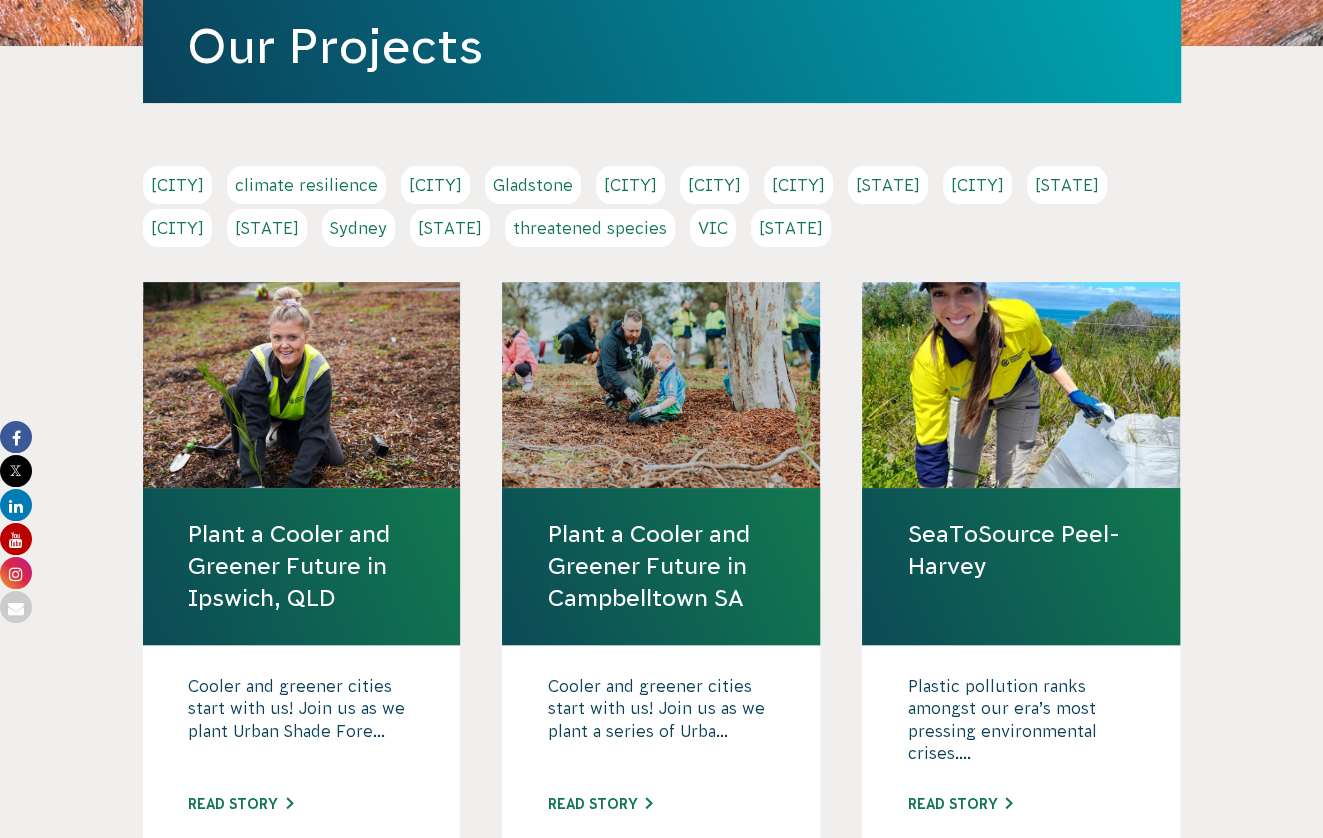 click on "Plant a Cooler and Greener Future in Ipswich, QLD" at bounding box center [302, 566] 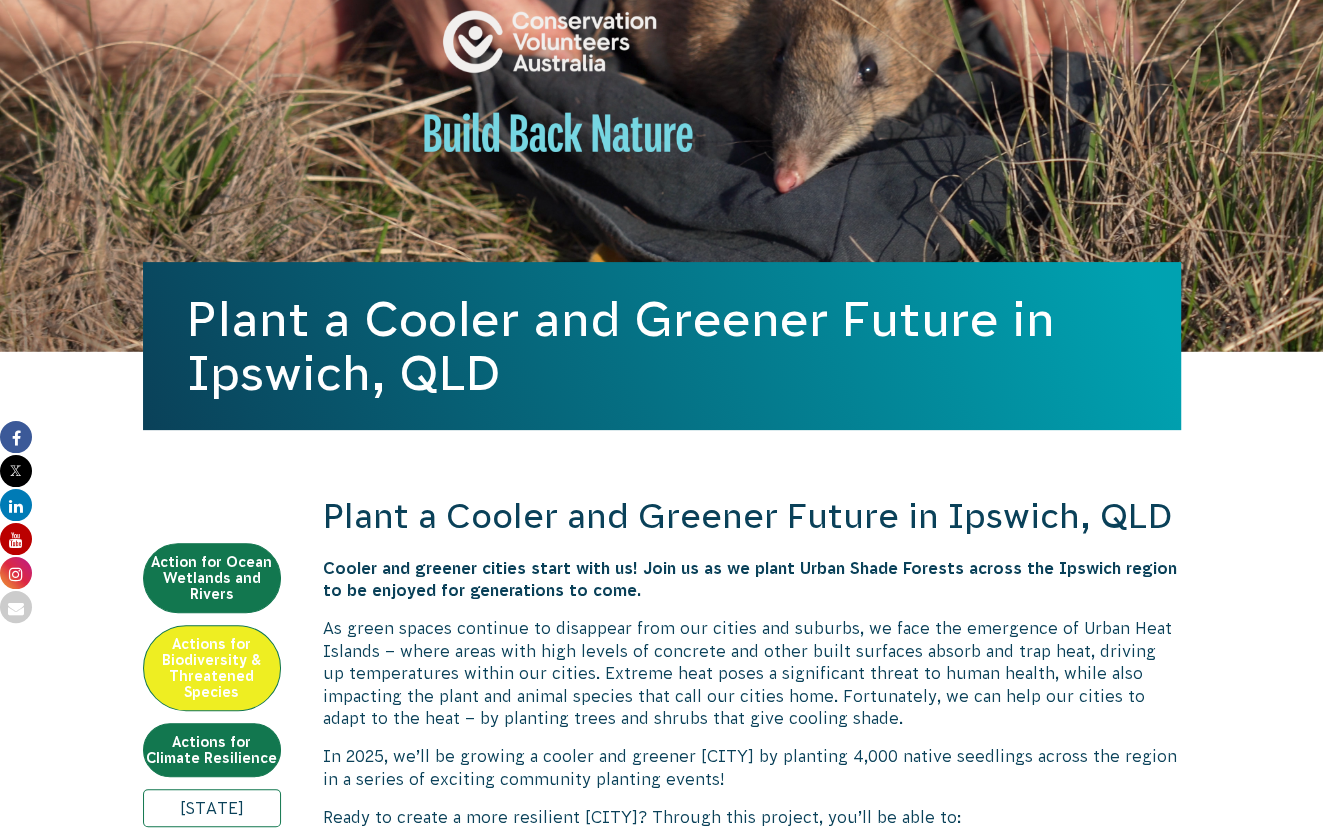 scroll, scrollTop: 0, scrollLeft: 0, axis: both 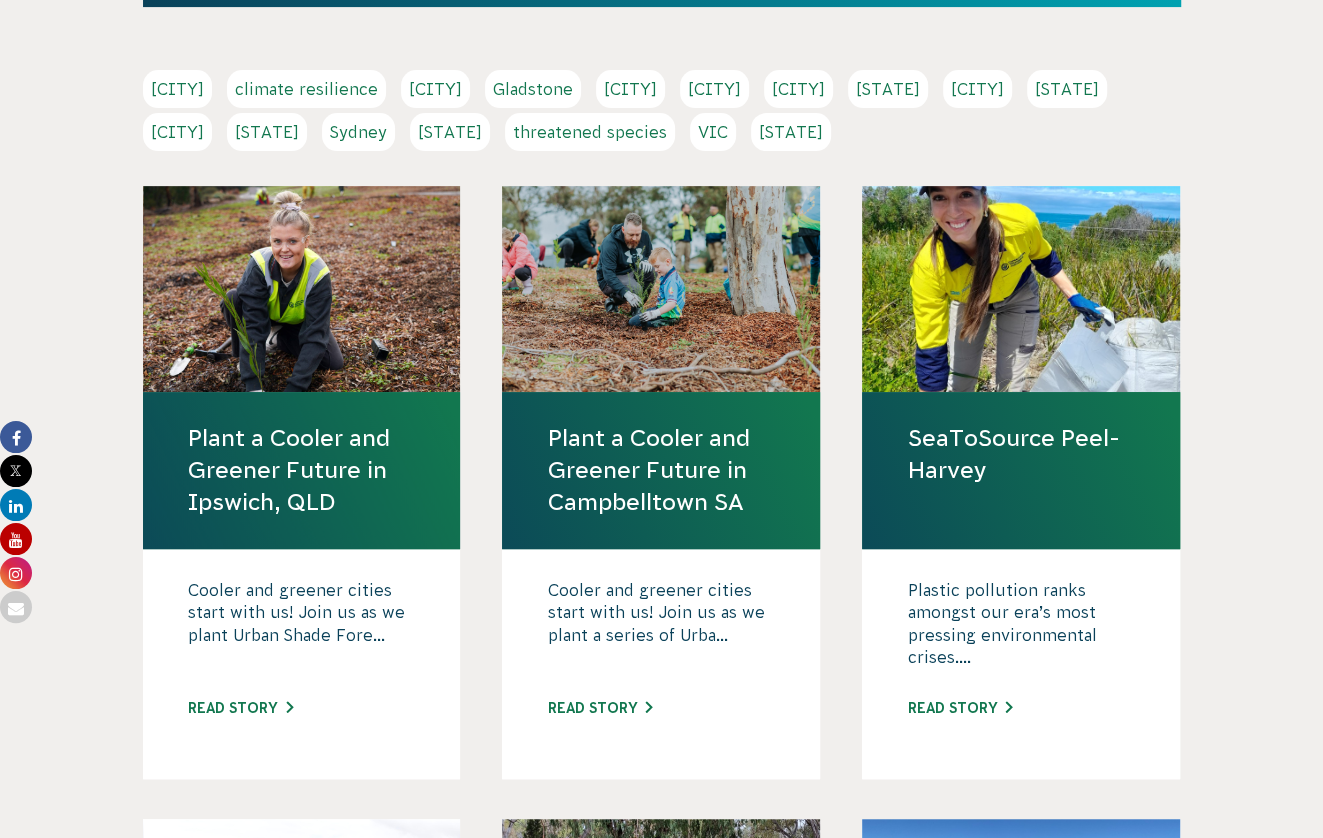 click on "Plant a Cooler and Greener Future in Campbelltown SA" at bounding box center [661, 470] 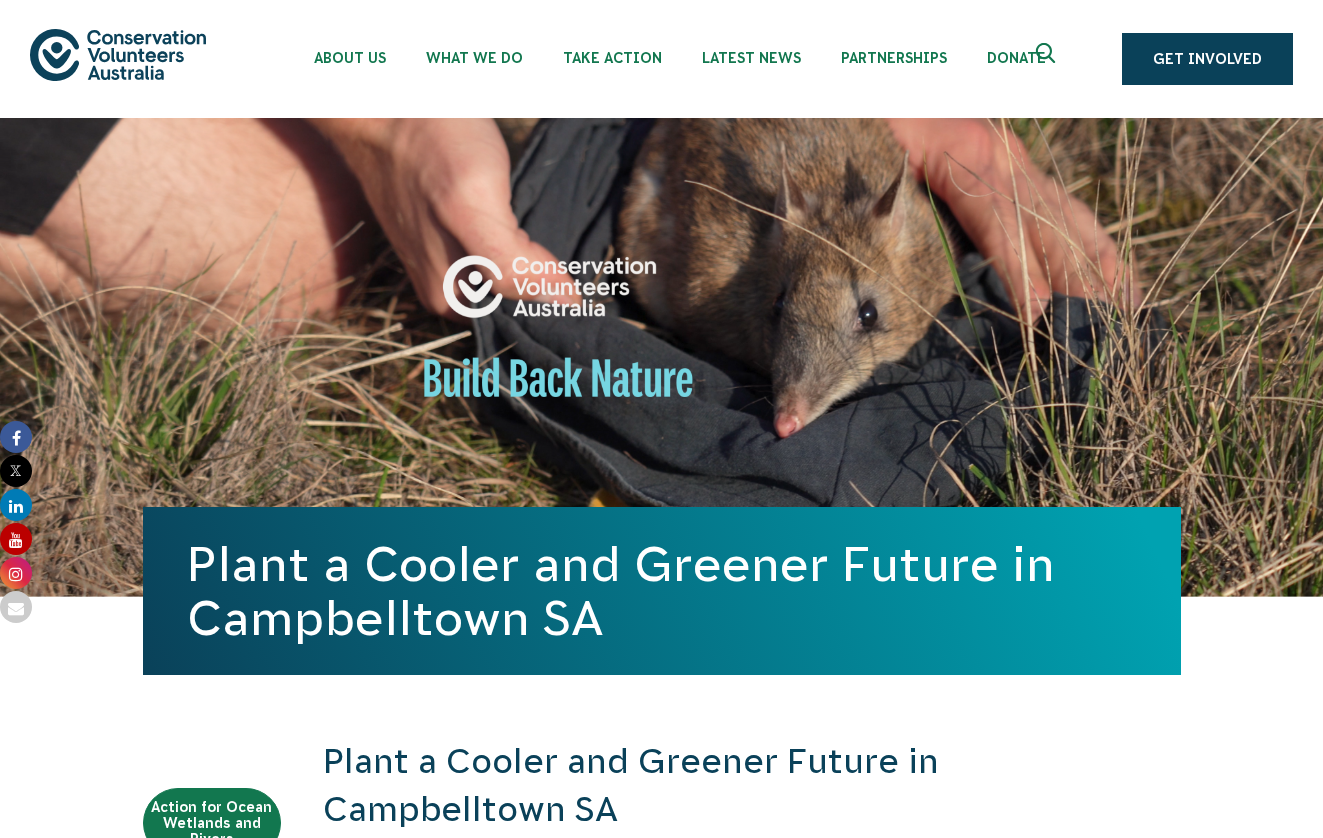 scroll, scrollTop: 0, scrollLeft: 0, axis: both 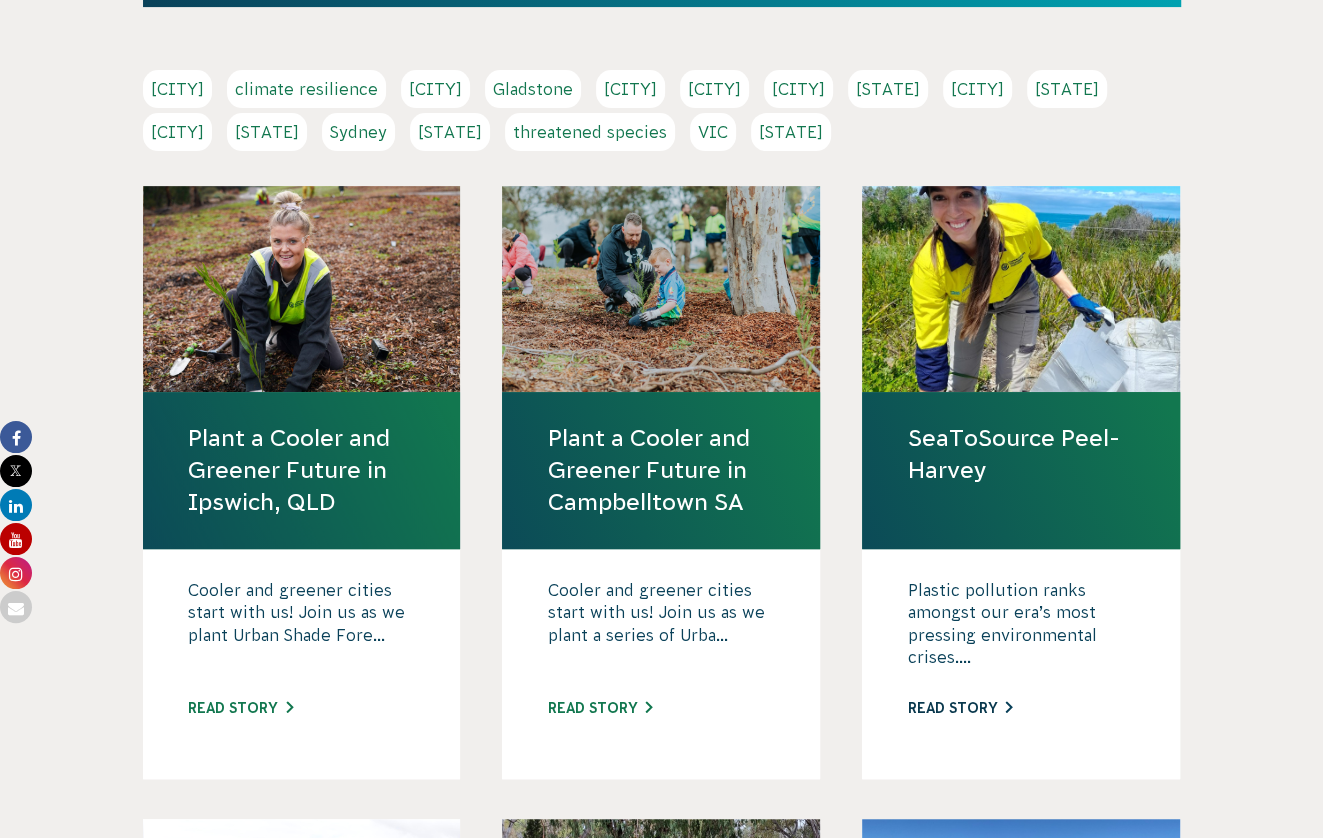 click on "Read story" at bounding box center [959, 708] 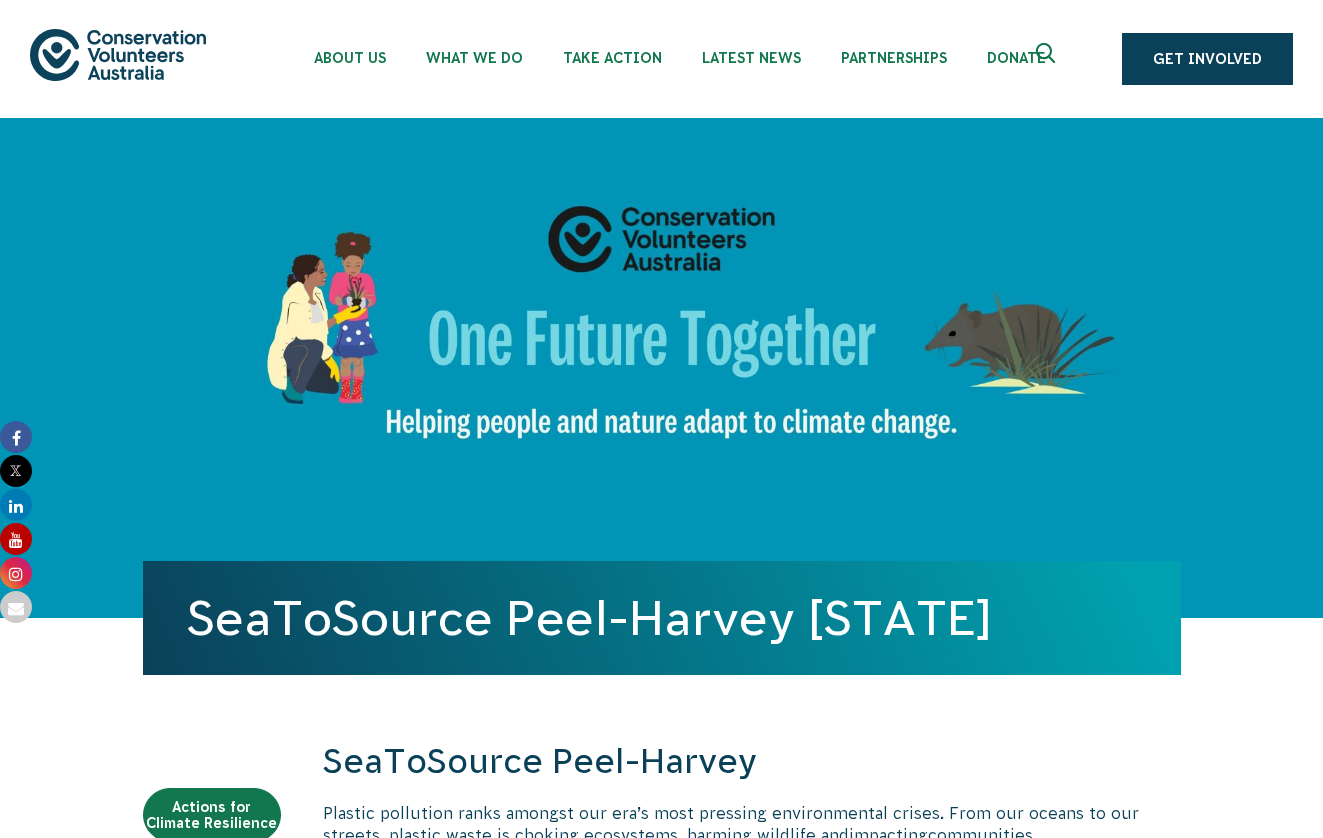 scroll, scrollTop: 0, scrollLeft: 0, axis: both 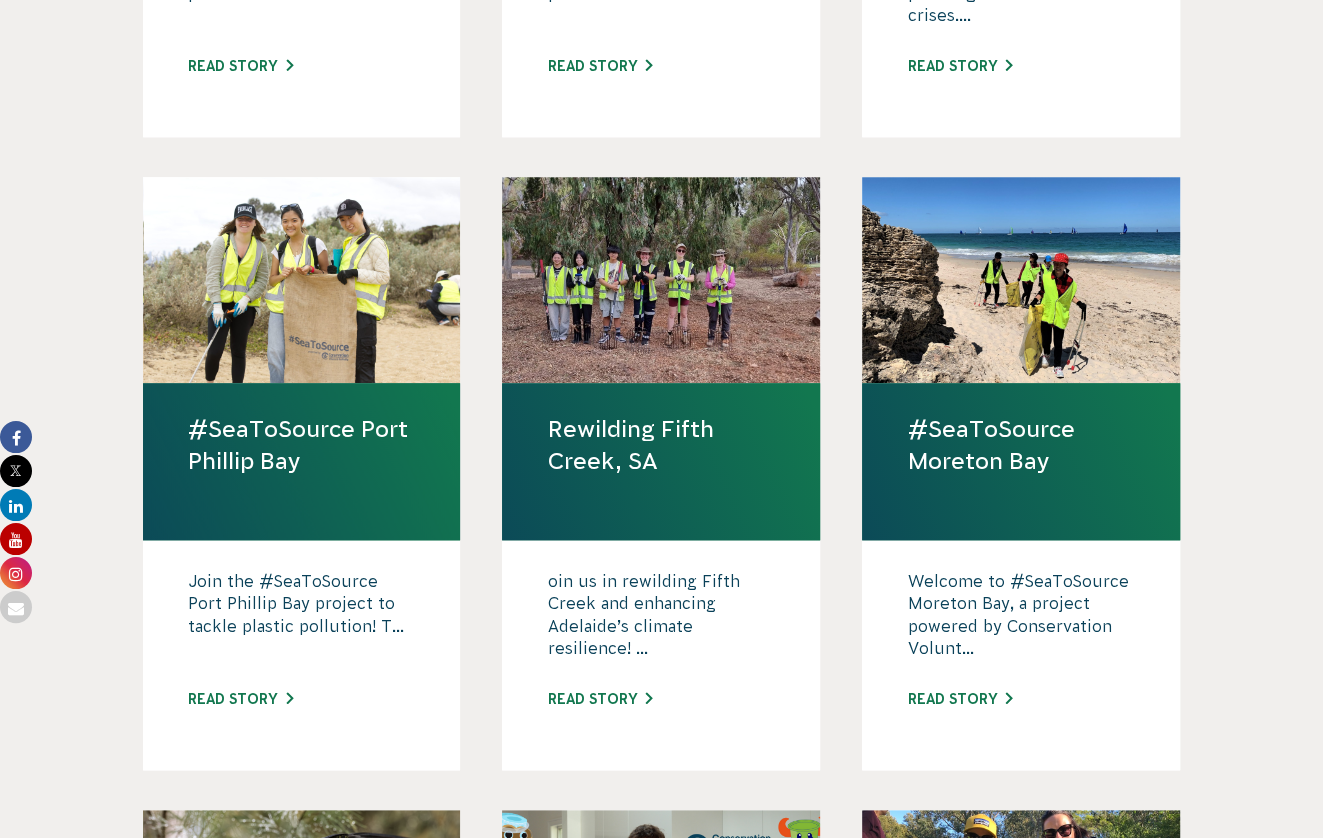 click at bounding box center (302, 280) 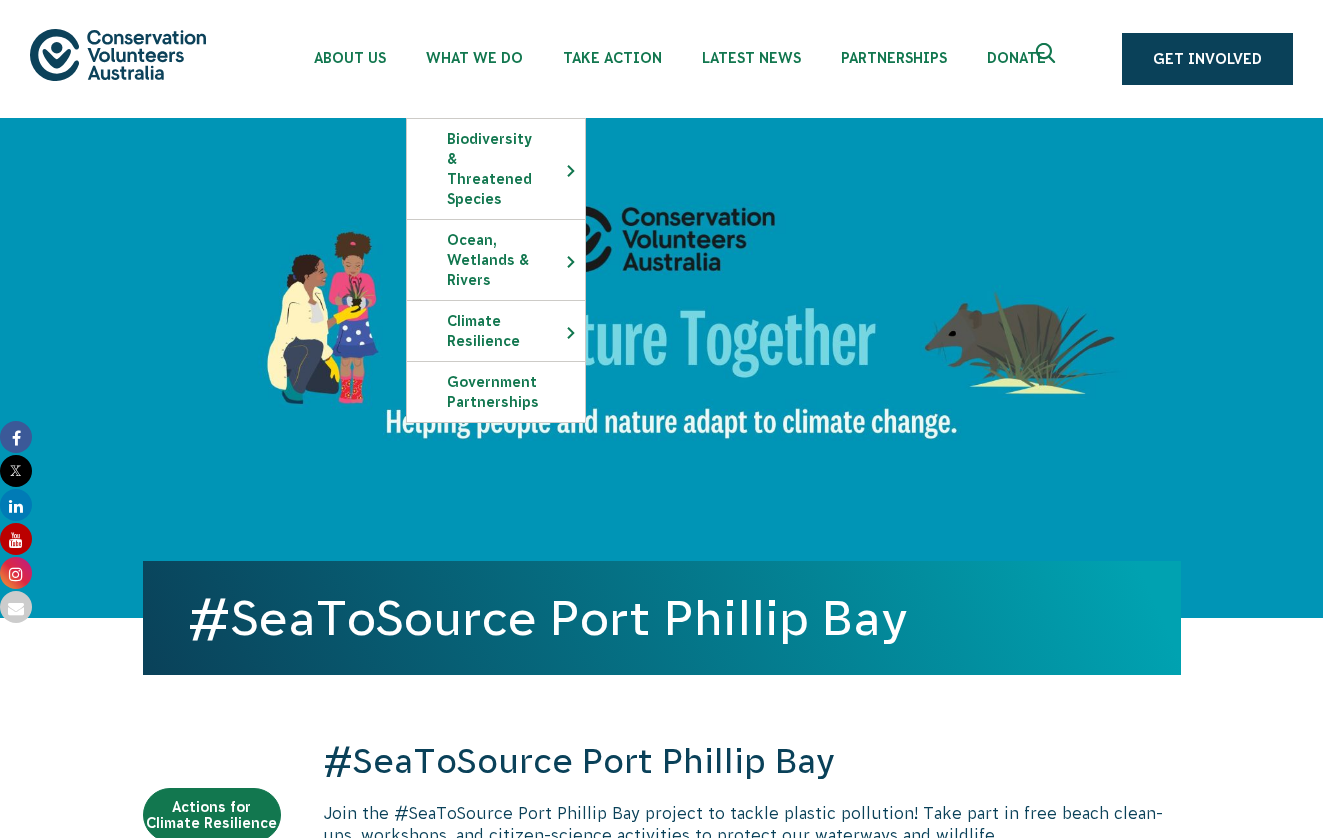 scroll, scrollTop: 0, scrollLeft: 0, axis: both 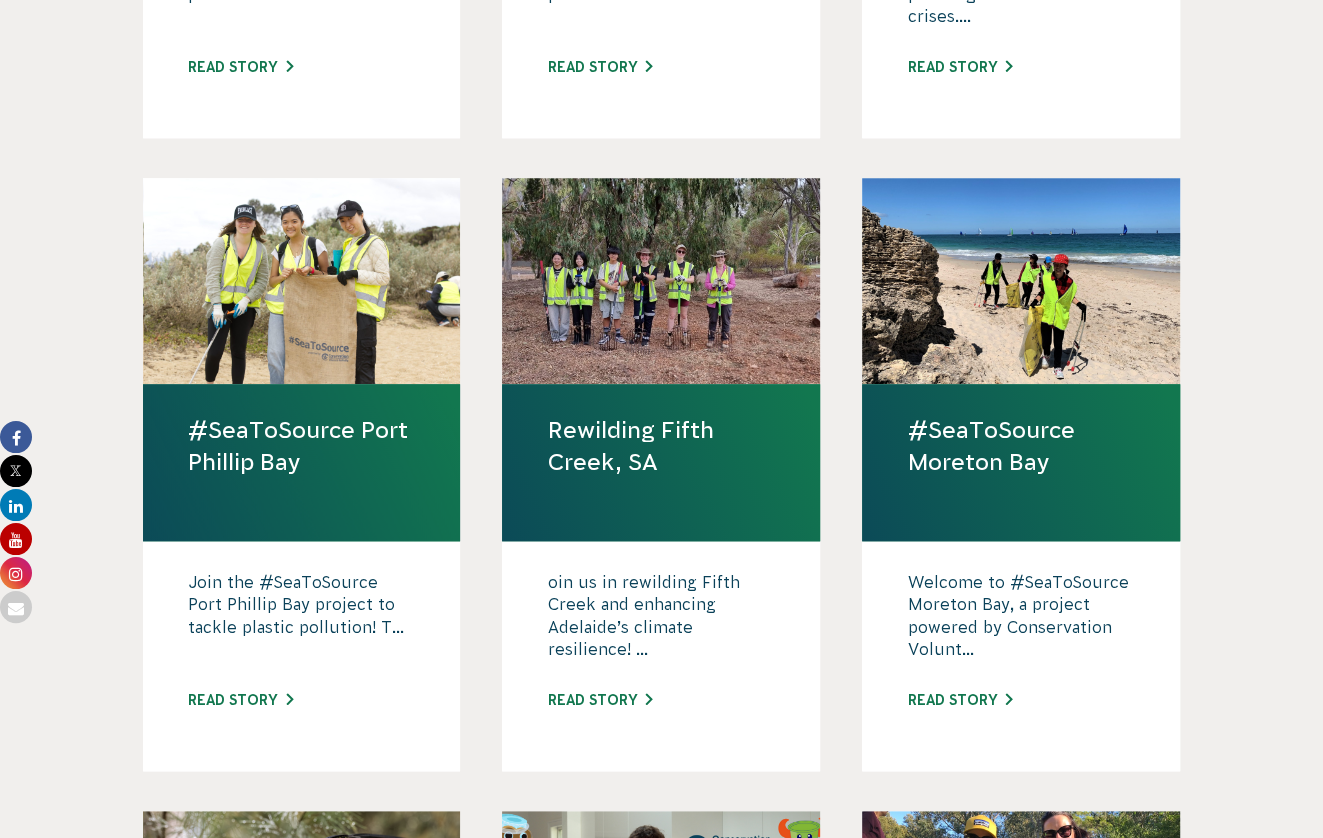 click on "#SeaToSource Moreton Bay" at bounding box center (1021, 446) 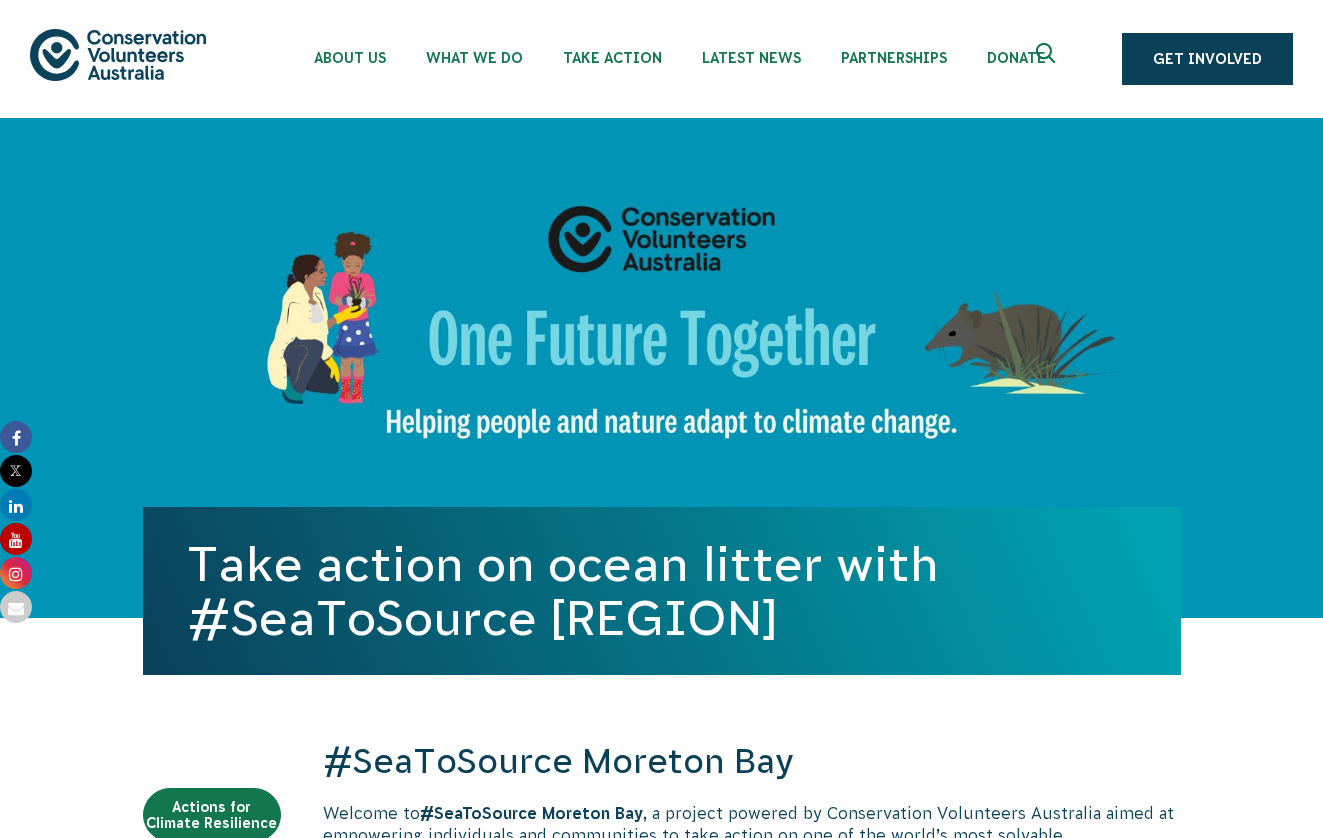 scroll, scrollTop: 0, scrollLeft: 0, axis: both 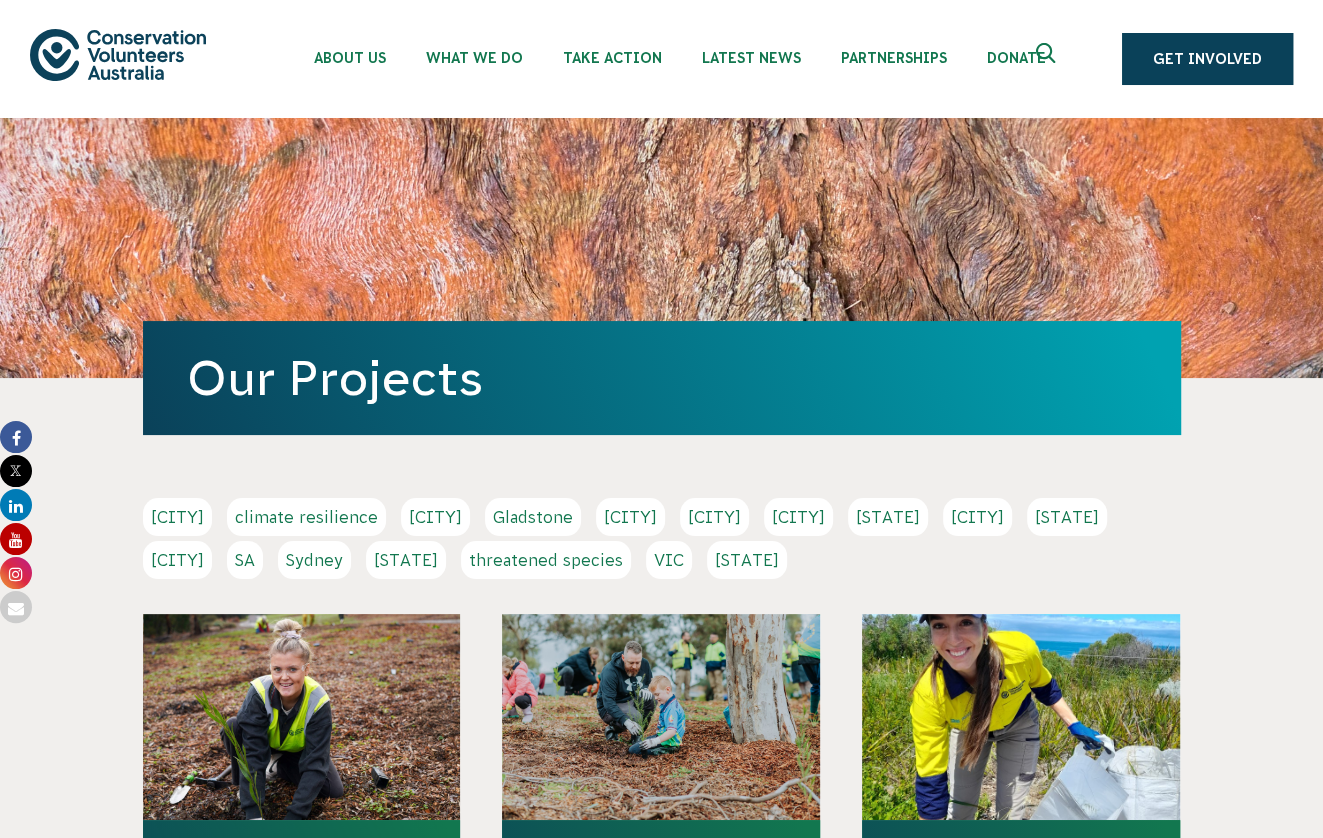 click at bounding box center [302, 717] 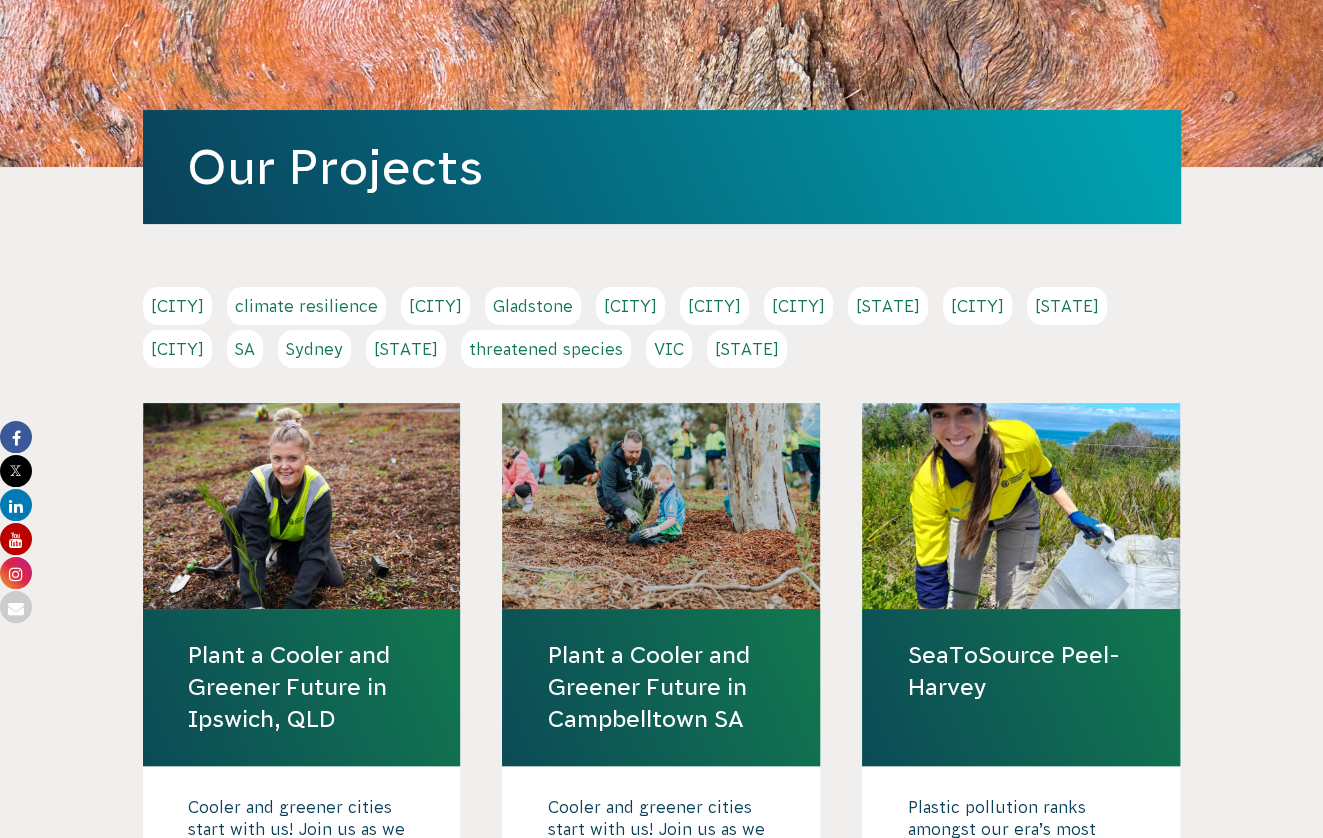scroll, scrollTop: 278, scrollLeft: 0, axis: vertical 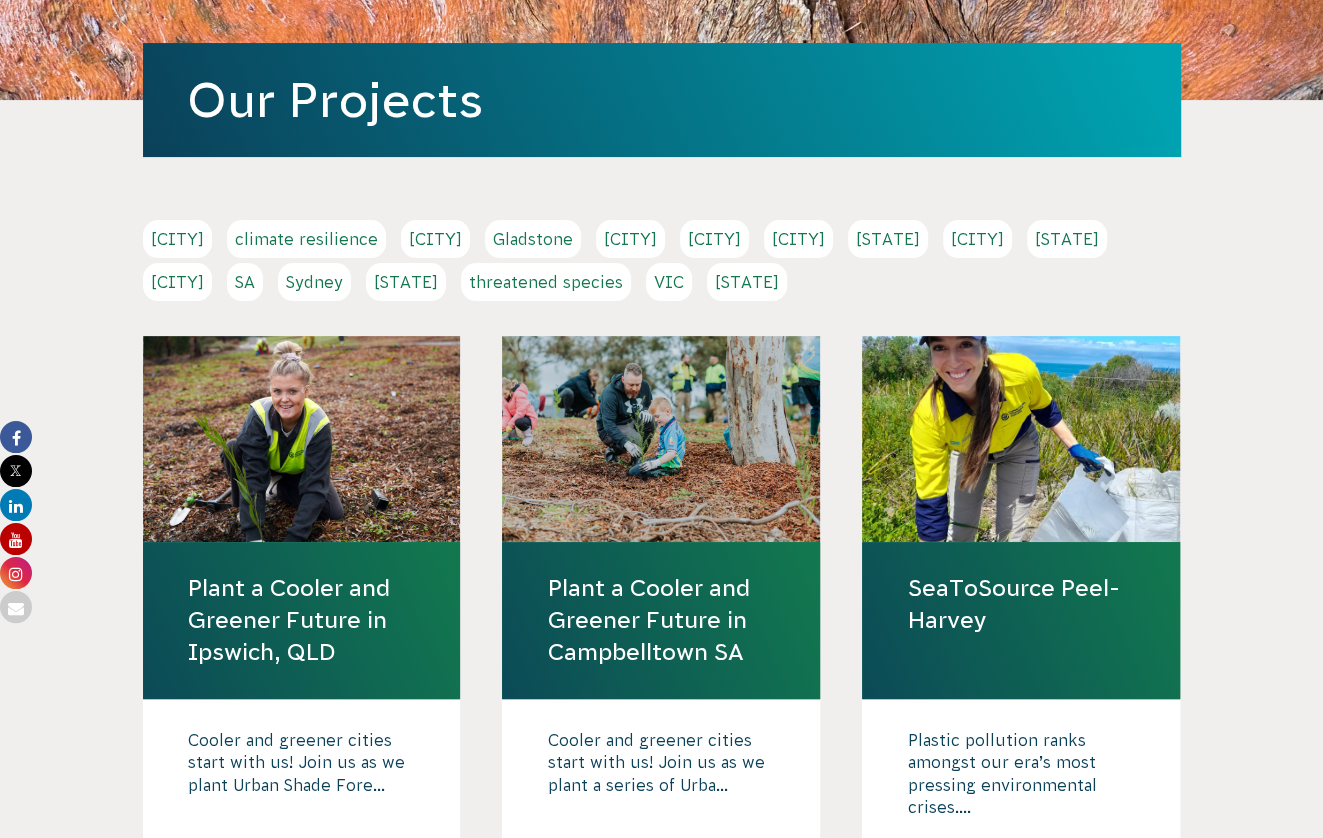 click on "Plant a Cooler and Greener Future in Ipswich, QLD" at bounding box center (302, 620) 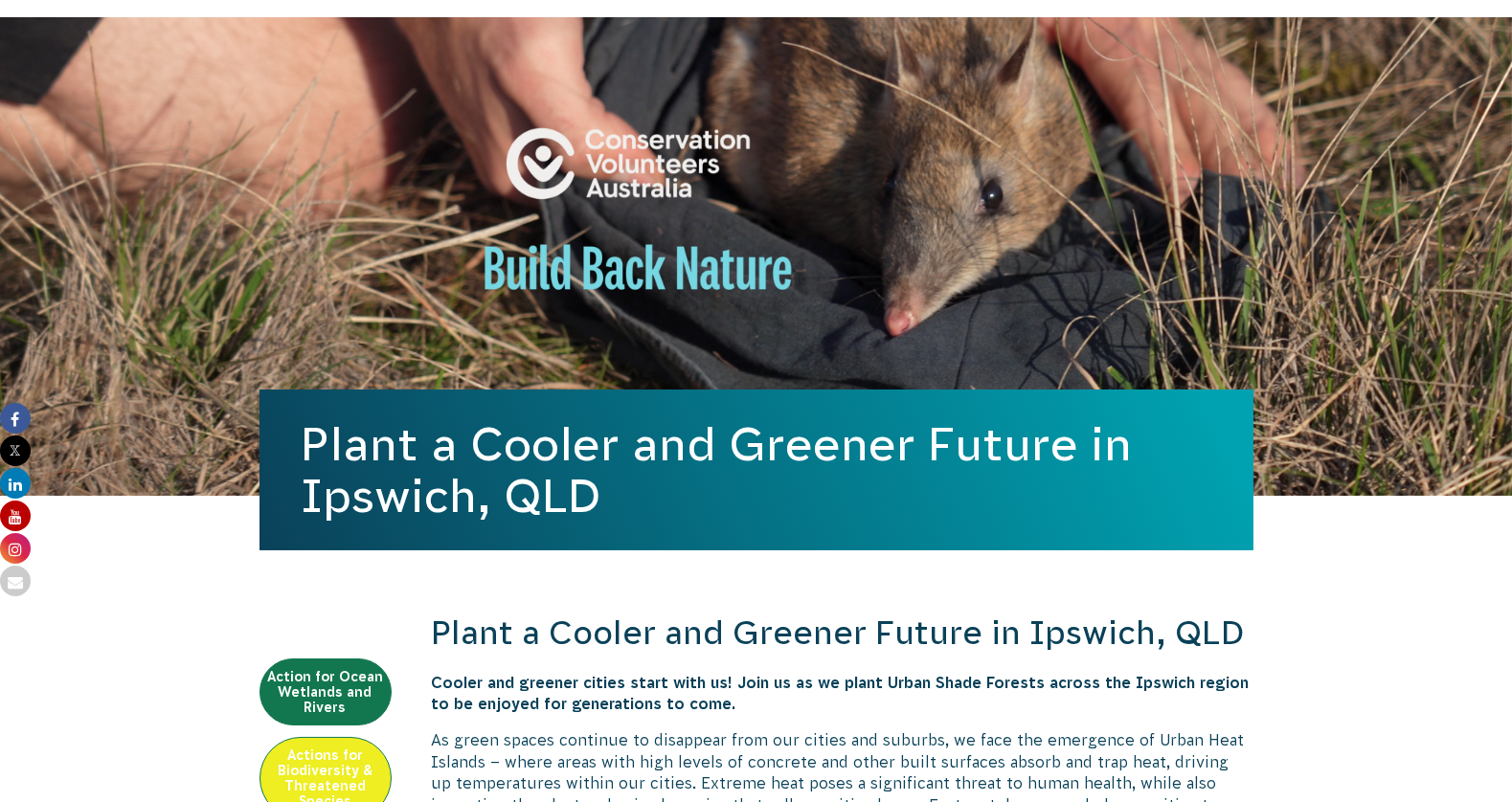 scroll, scrollTop: 115, scrollLeft: 0, axis: vertical 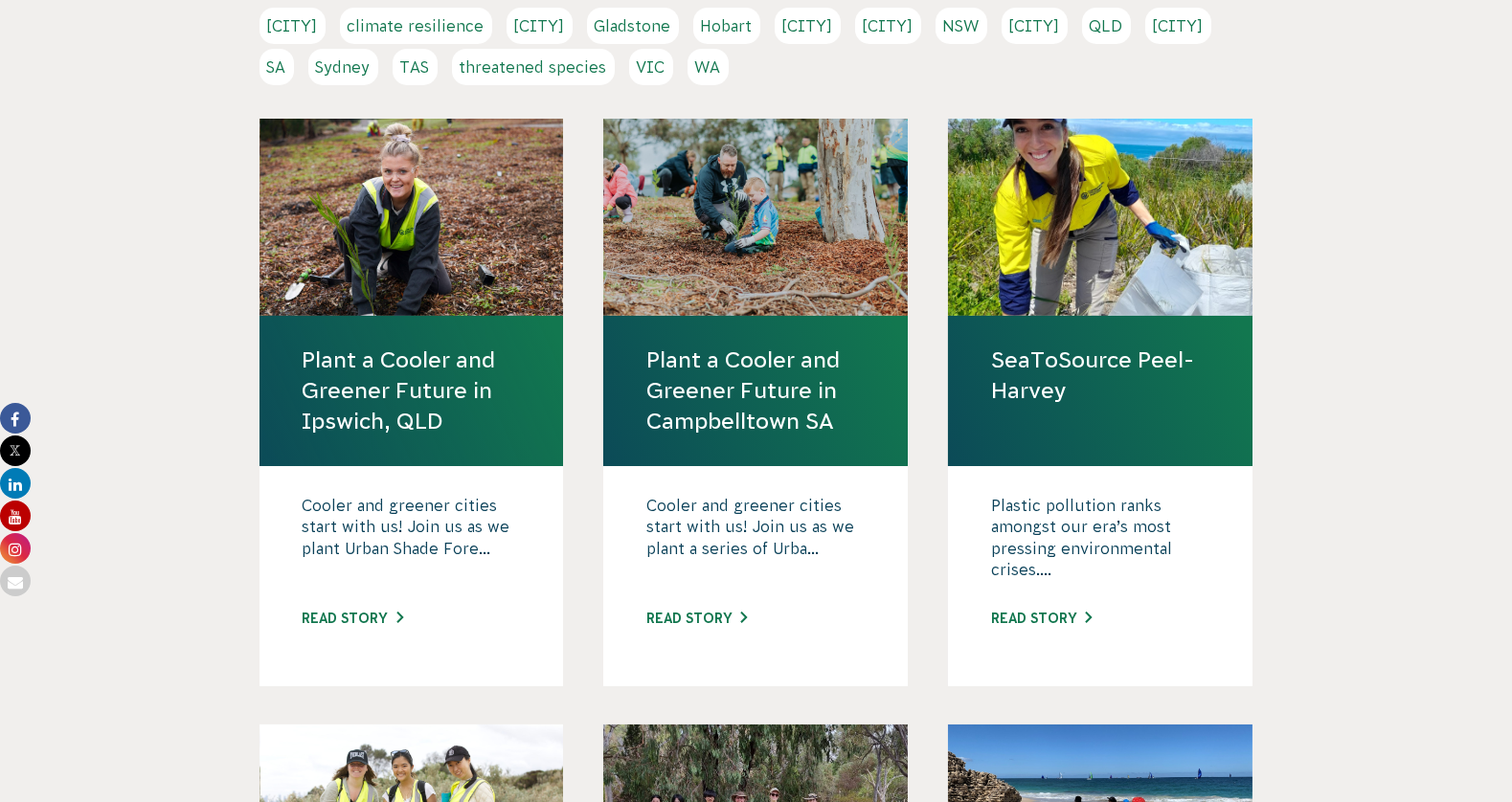 click on "Plant a Cooler and Greener Future in Ipswich, QLD" at bounding box center (412, 390) 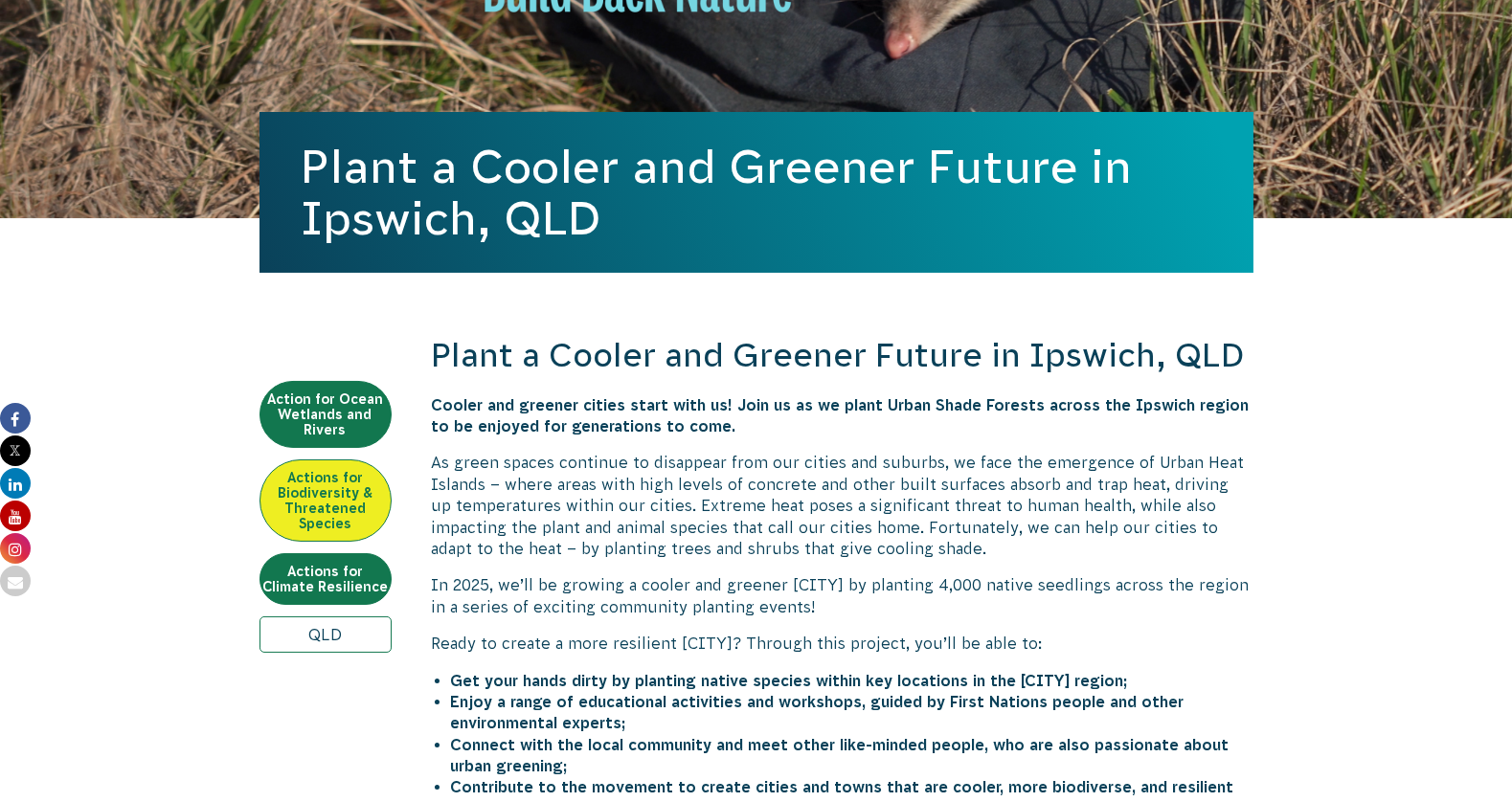 scroll, scrollTop: 0, scrollLeft: 0, axis: both 